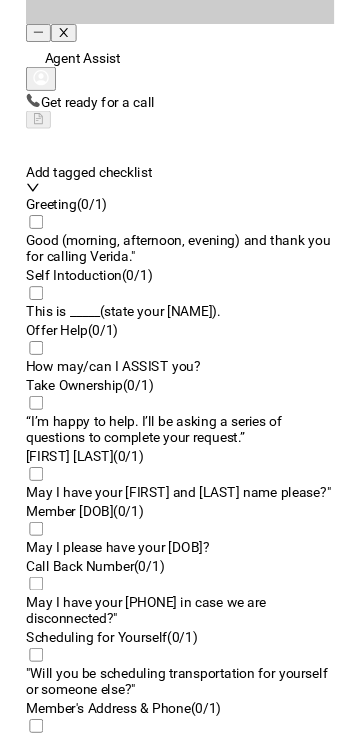 scroll, scrollTop: 0, scrollLeft: 0, axis: both 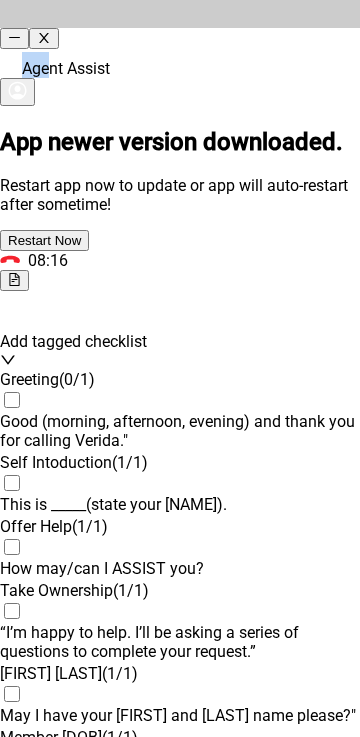 drag, startPoint x: 72, startPoint y: 28, endPoint x: -368, endPoint y: 34, distance: 440.0409 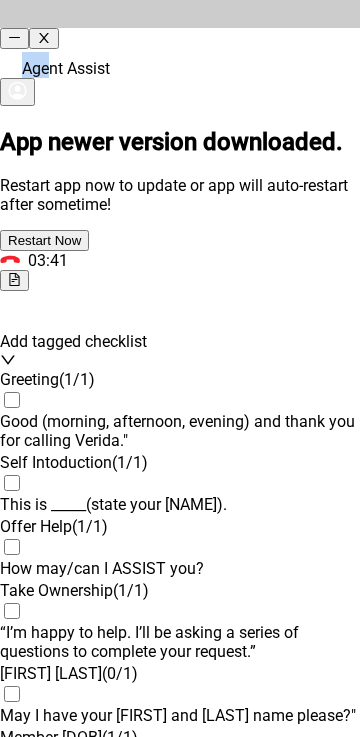 scroll, scrollTop: 2198, scrollLeft: 0, axis: vertical 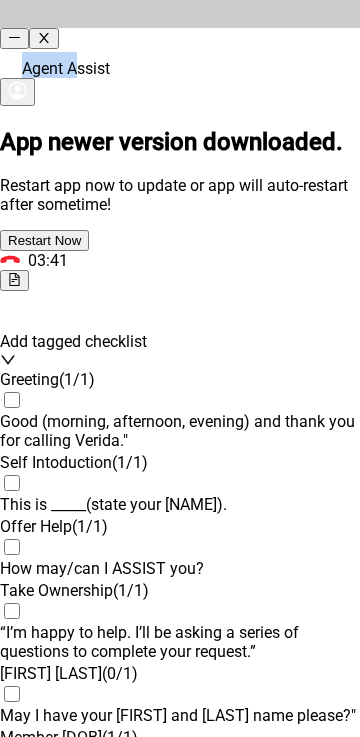 drag, startPoint x: 106, startPoint y: 32, endPoint x: -702, endPoint y: 5, distance: 808.451 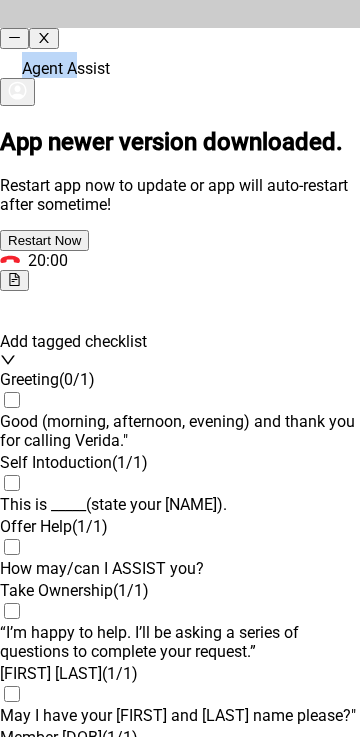 scroll, scrollTop: 2199, scrollLeft: 0, axis: vertical 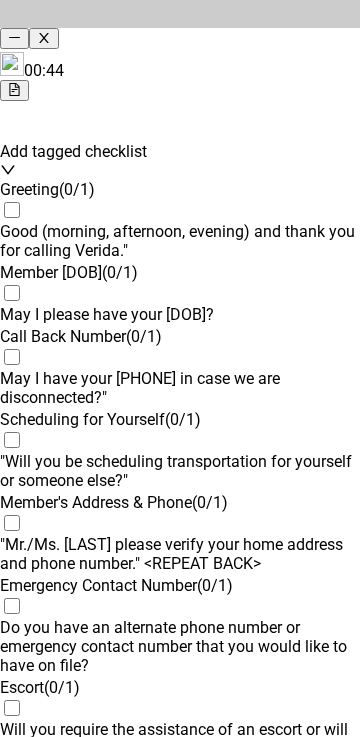 drag, startPoint x: 143, startPoint y: 29, endPoint x: 562, endPoint y: 55, distance: 419.8059 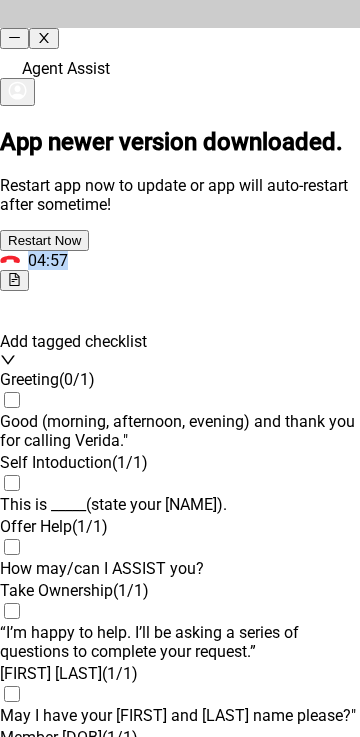 scroll, scrollTop: 2199, scrollLeft: 0, axis: vertical 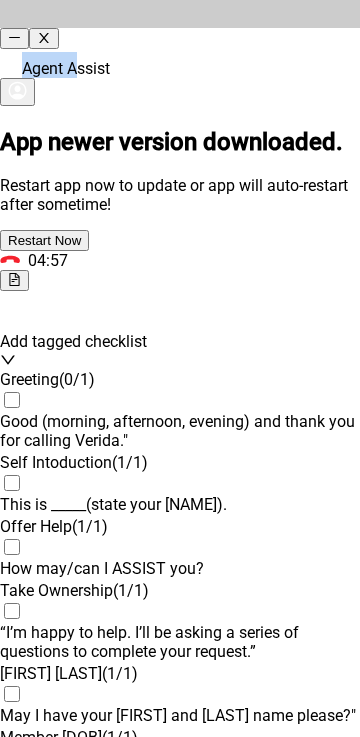 drag, startPoint x: 103, startPoint y: 30, endPoint x: 9, endPoint y: 37, distance: 94.26028 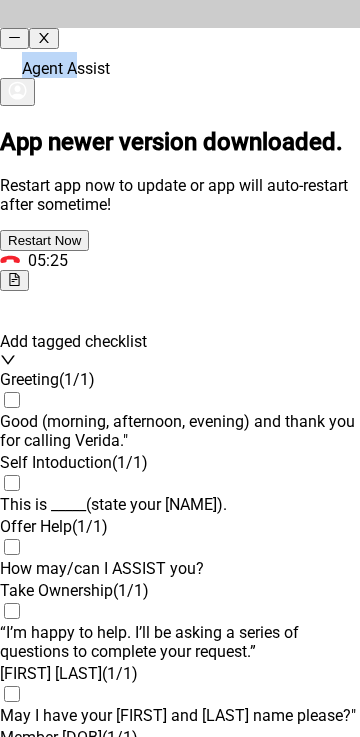 scroll, scrollTop: 2199, scrollLeft: 0, axis: vertical 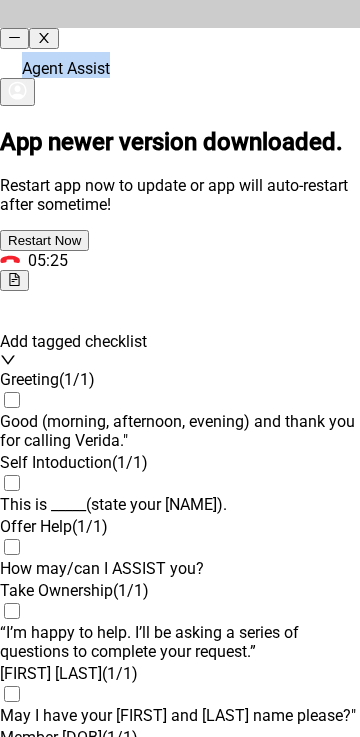 drag, startPoint x: 158, startPoint y: 28, endPoint x: 232, endPoint y: 29, distance: 74.00676 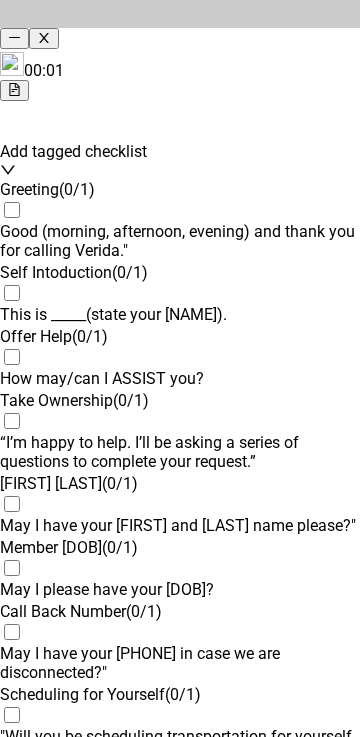 scroll, scrollTop: 0, scrollLeft: 0, axis: both 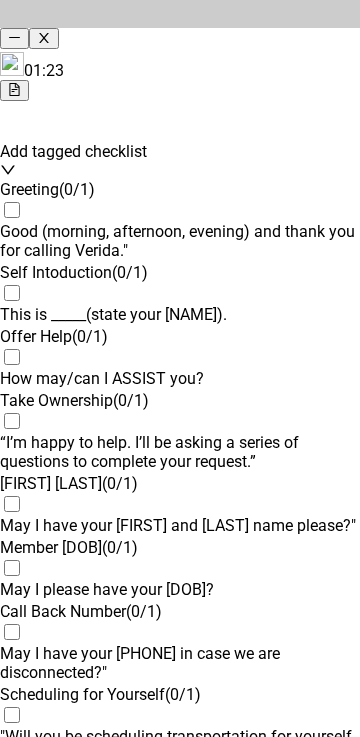 drag, startPoint x: 130, startPoint y: 28, endPoint x: -75, endPoint y: 28, distance: 205 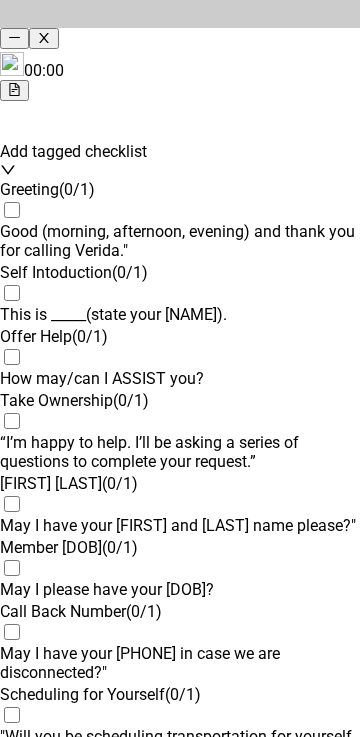 scroll, scrollTop: 0, scrollLeft: 0, axis: both 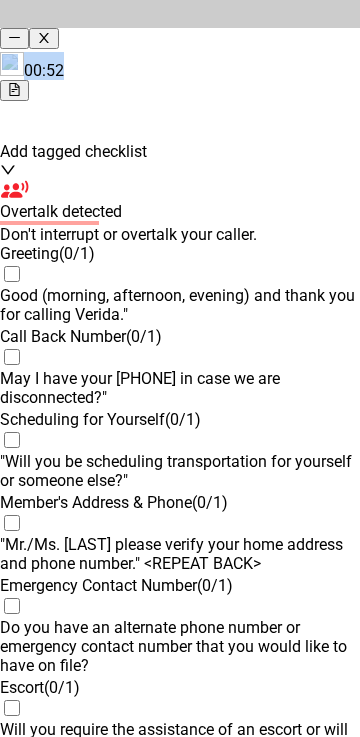 drag, startPoint x: 85, startPoint y: 30, endPoint x: 133, endPoint y: 18, distance: 49.47727 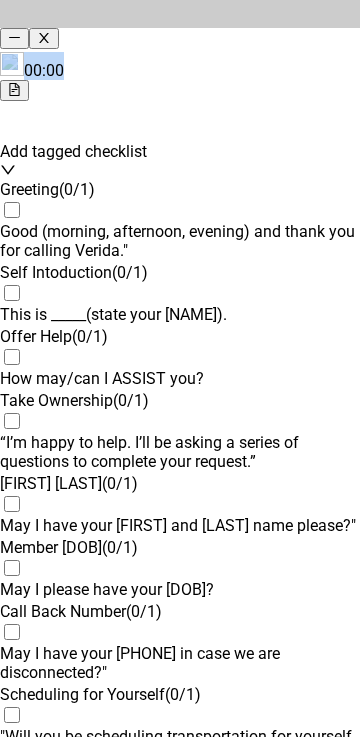 scroll, scrollTop: 0, scrollLeft: 0, axis: both 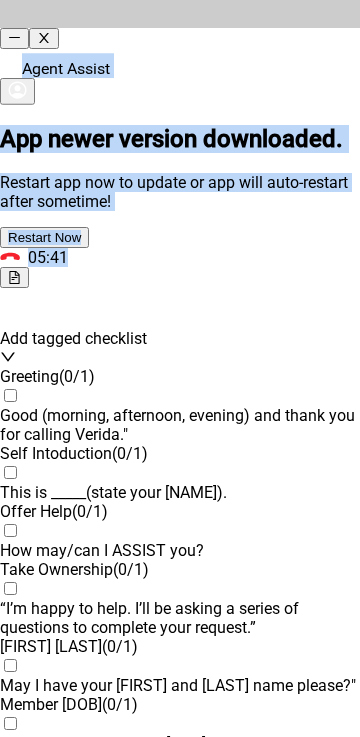 type 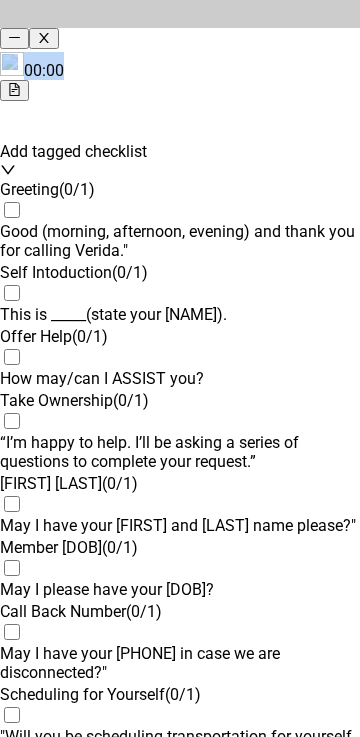 scroll, scrollTop: 0, scrollLeft: 0, axis: both 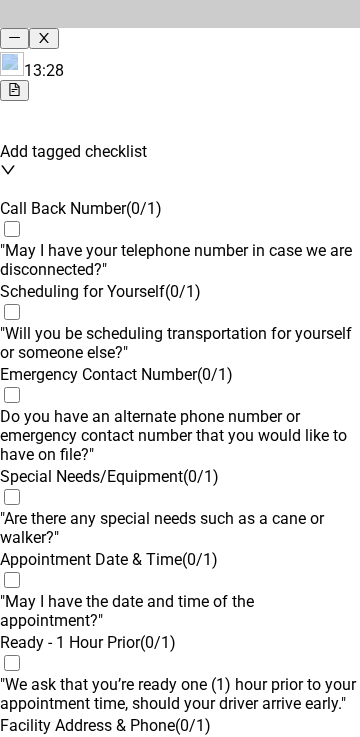 click on "Agent Assist 13:28 Add tagged checklist Test Hold Time Alert 01:16 Hold time is breached. Talk to customer now! Greeting ( 1 / 1 ) Self Intoduction ( 1 / 1 ) Offer Help ( 1 / 1 ) Take Ownership ( 1 / 1 ) Member's Name ( 1 / 1 ) Member DOB ( 1 / 1 ) Call Back Number ( 0 / 1 ) "May I have your telephone number in case we are disconnected?" Scheduling for Yourself ( 0 / 1 ) "Will you be scheduling transportation for yourself or someone else?" Member's Address & Phone ( 1 / 1 ) Emergency Contact Number ( 0 / 1 ) "Do you have an alternate phone number or emergency contact number that you would like to have on file?" Escort ( 1 / 1 ) Able to Walk ( 1 / 1 ) Special Needs/Equipment ( 0 / 1 ) "Are there any special needs such as a cane or walker?" Appointment Date & Time ( 0 / 1 ) "May I have the date and time of the appointment?" Ready - 1 Hour Prior ( 0 / 1 ) "We ask that you’re ready one (1) hour prior to your appointment time, should your driver arrive early." Facility Address & Phone ( 0 / 1 ) ( 0 / 1 )" at bounding box center (180, 652) 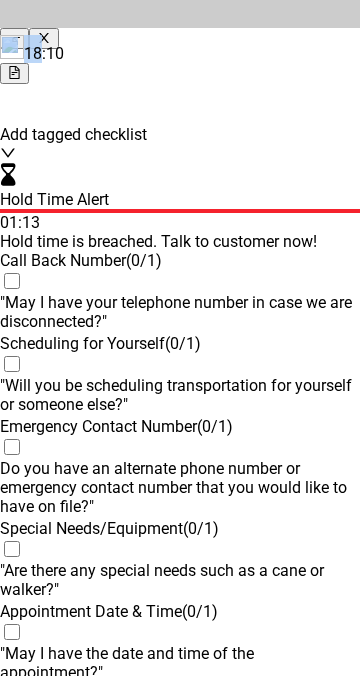 drag, startPoint x: 65, startPoint y: 28, endPoint x: -108, endPoint y: 27, distance: 173.00288 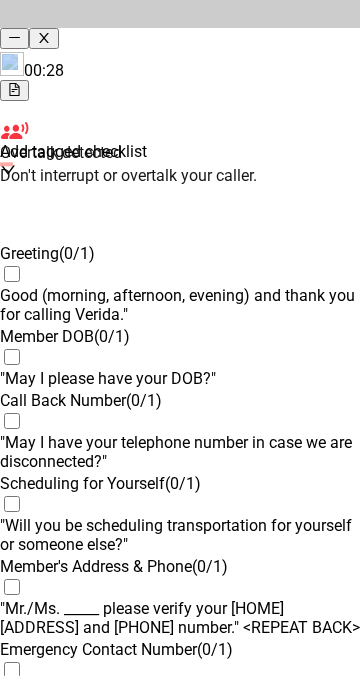scroll, scrollTop: 0, scrollLeft: 0, axis: both 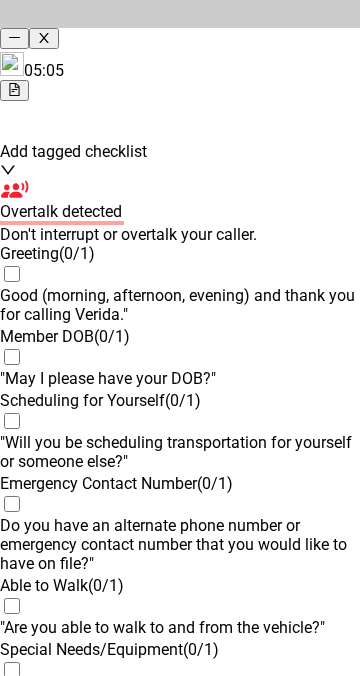 drag, startPoint x: 241, startPoint y: 33, endPoint x: 281, endPoint y: 35, distance: 40.04997 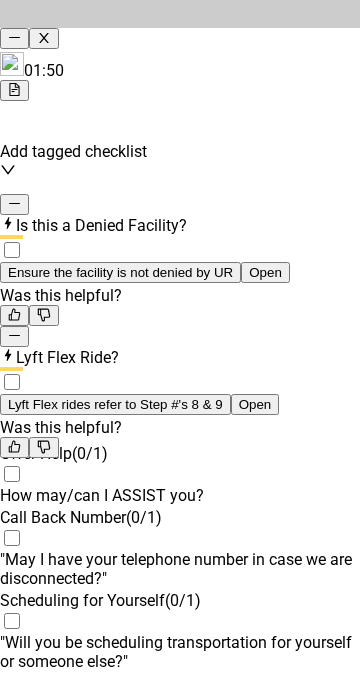 scroll, scrollTop: 0, scrollLeft: 0, axis: both 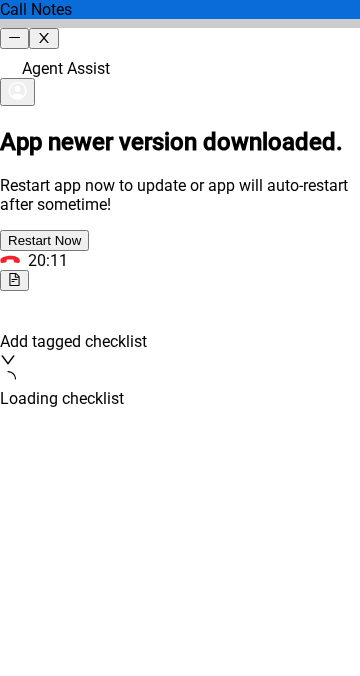 type 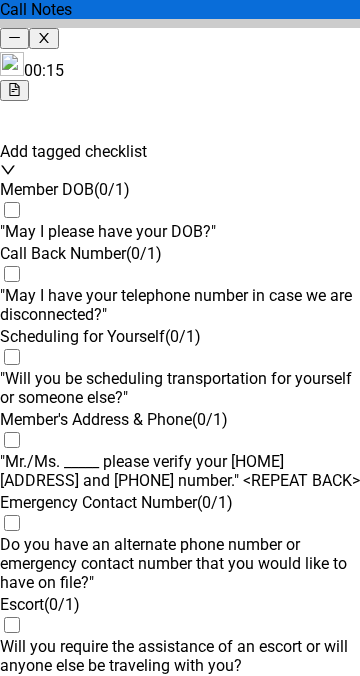 scroll, scrollTop: 1327, scrollLeft: 0, axis: vertical 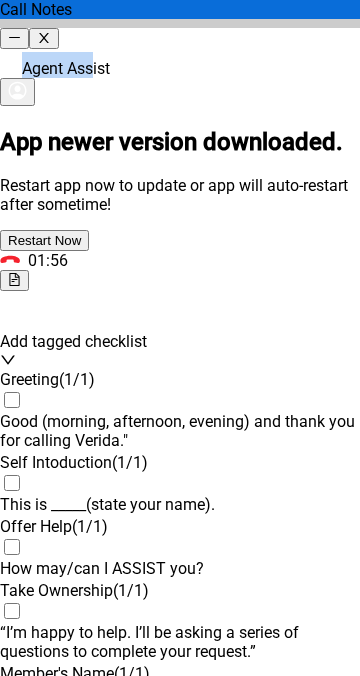 drag, startPoint x: 118, startPoint y: 35, endPoint x: 636, endPoint y: 42, distance: 518.0473 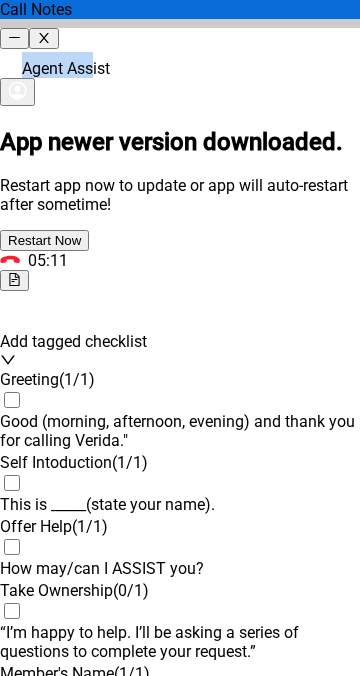 scroll, scrollTop: 2198, scrollLeft: 0, axis: vertical 